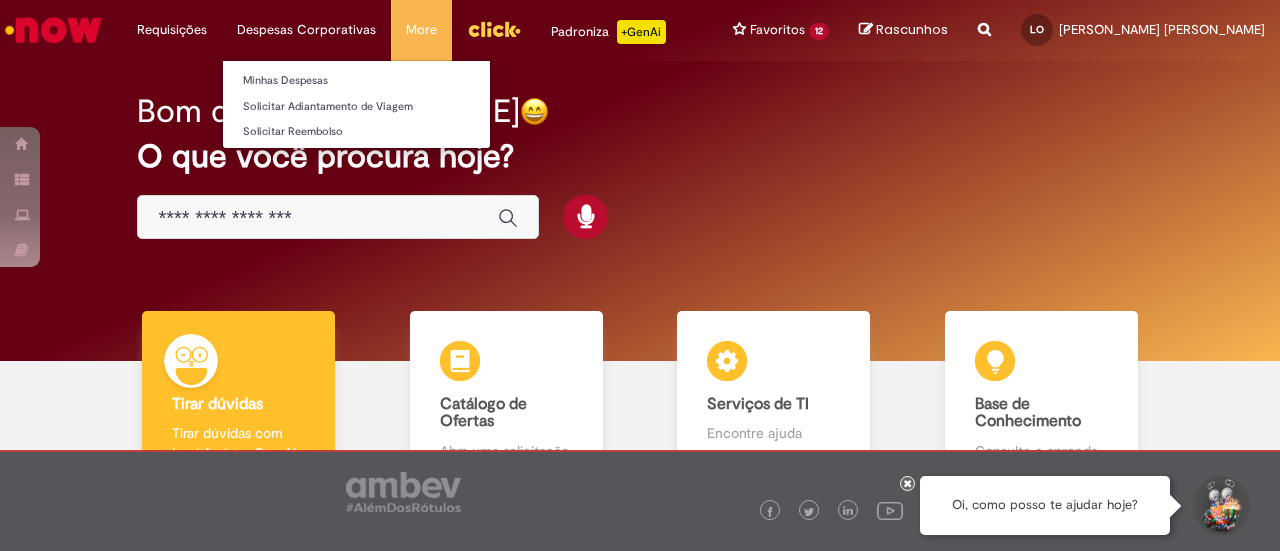 scroll, scrollTop: 0, scrollLeft: 0, axis: both 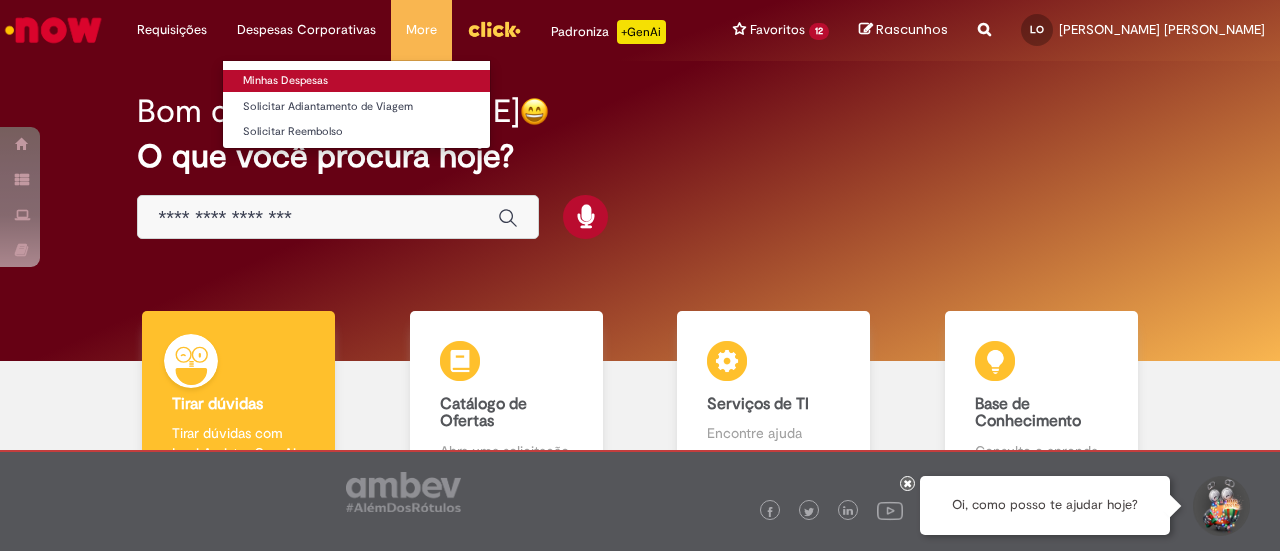 click on "Minhas Despesas" at bounding box center (356, 81) 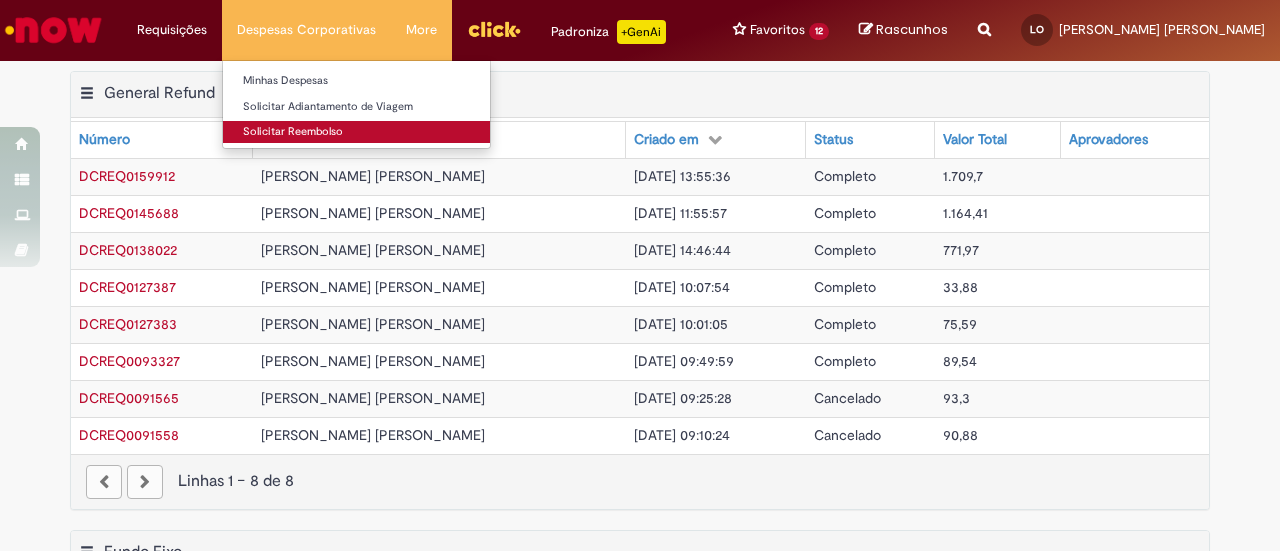 click on "Solicitar Reembolso" at bounding box center [356, 132] 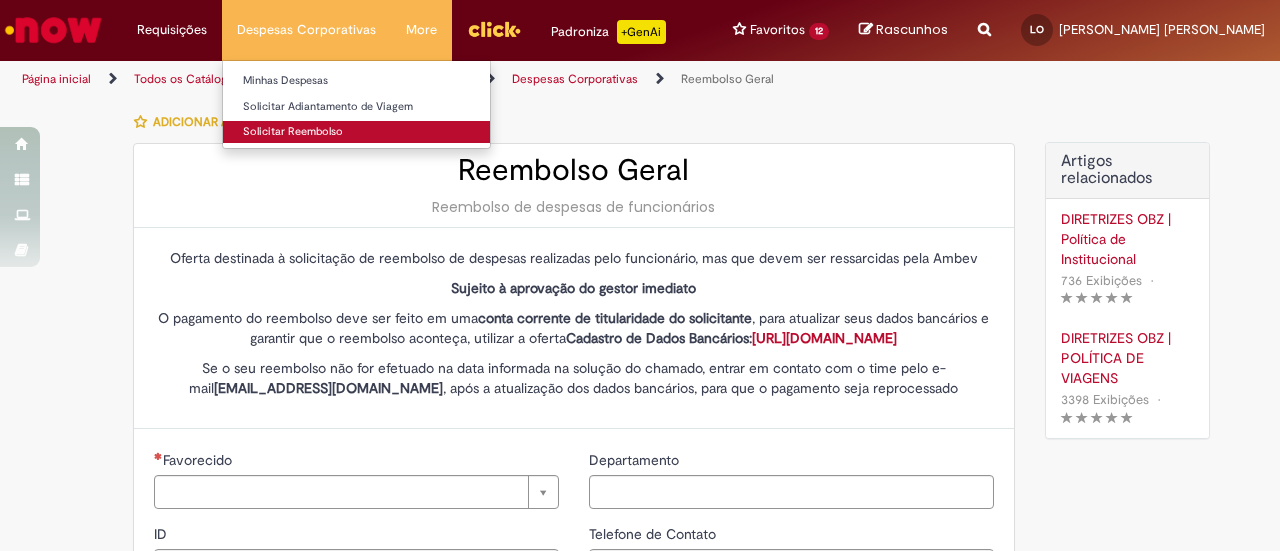 type on "********" 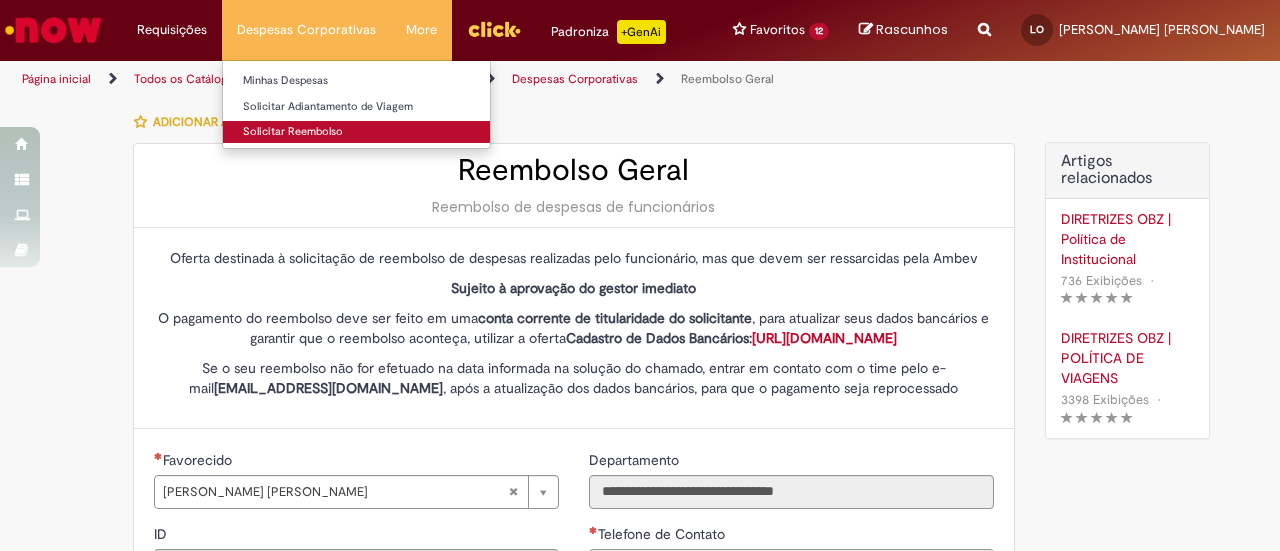 type on "**********" 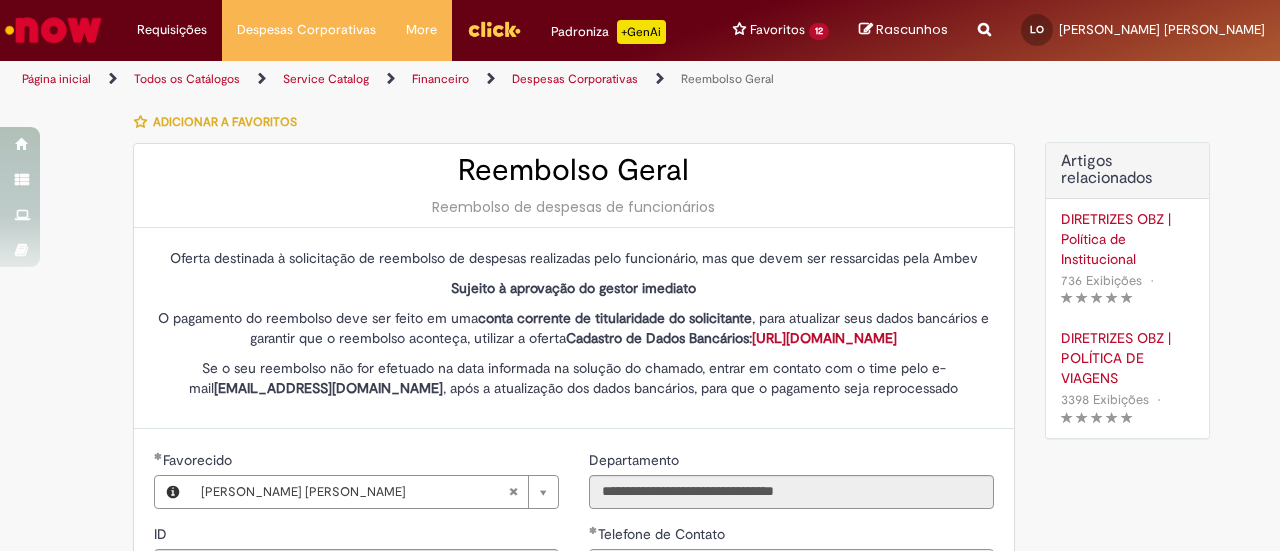 click on "[URL][DOMAIN_NAME]" at bounding box center [824, 338] 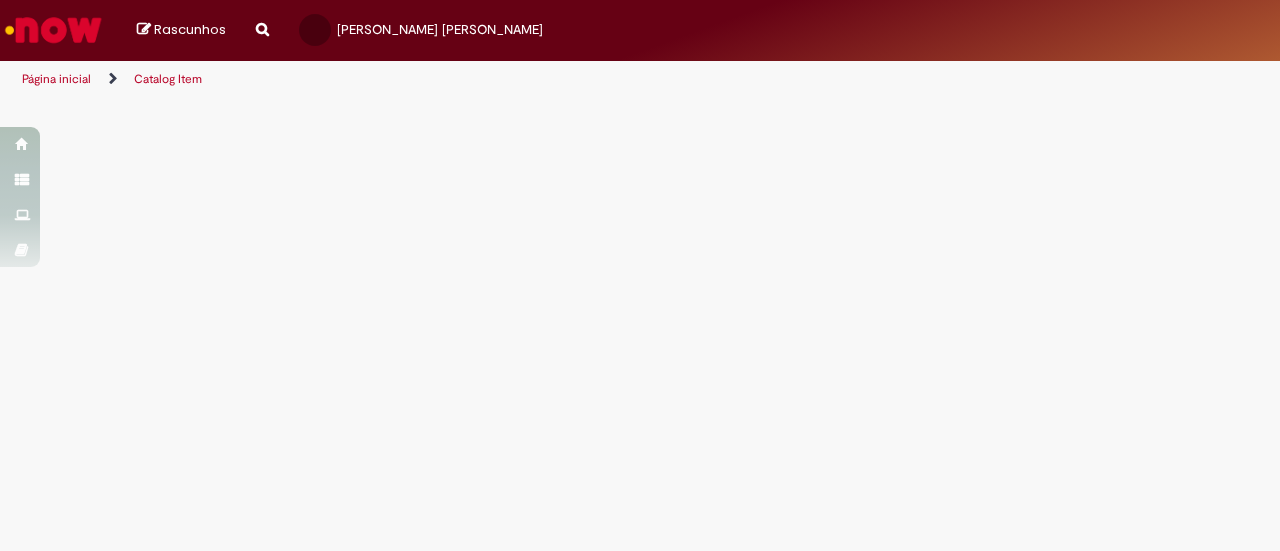 scroll, scrollTop: 0, scrollLeft: 0, axis: both 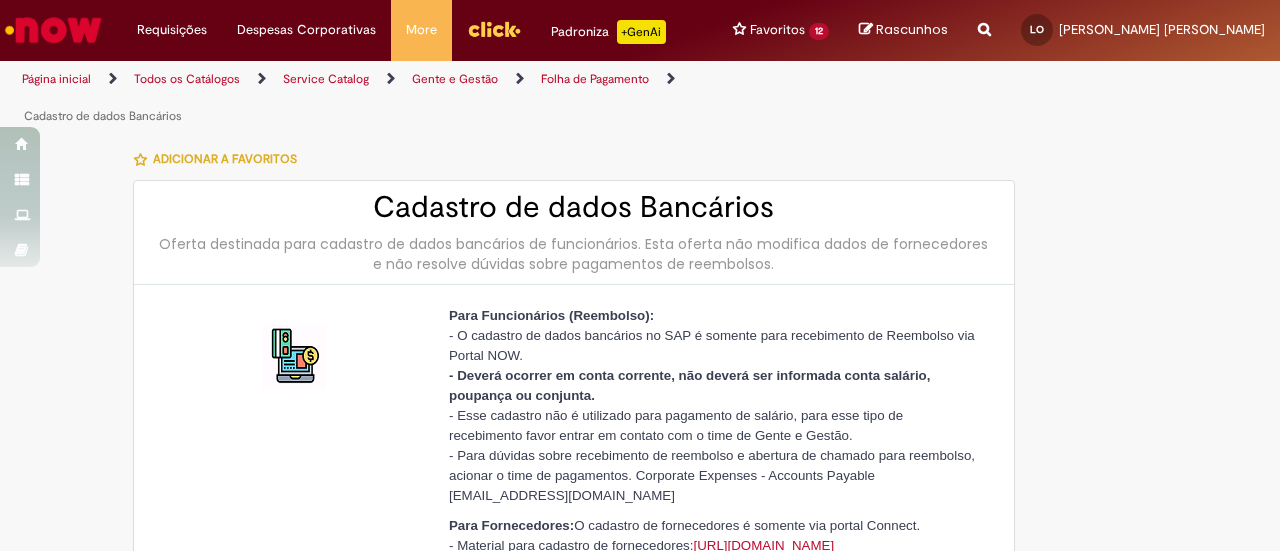 type on "********" 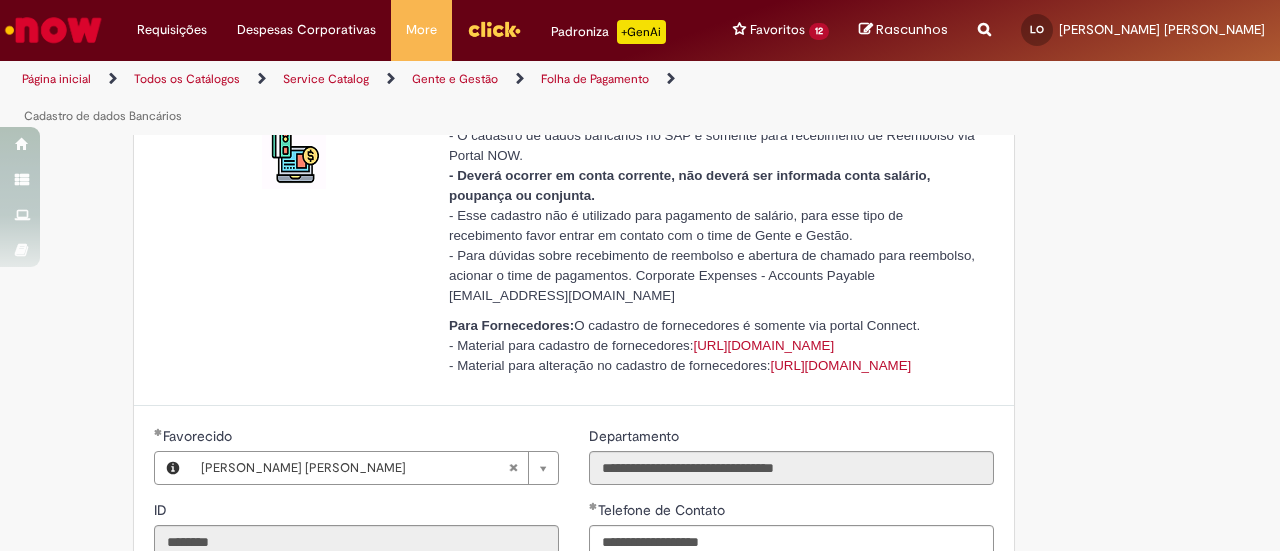scroll, scrollTop: 240, scrollLeft: 0, axis: vertical 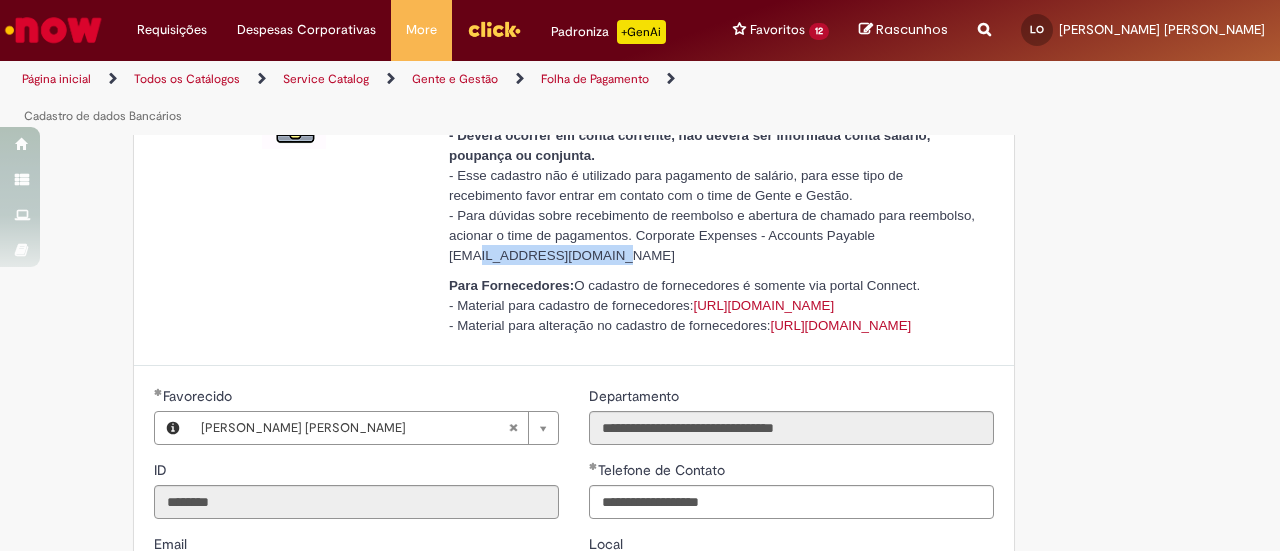 drag, startPoint x: 442, startPoint y: 253, endPoint x: 580, endPoint y: 257, distance: 138.05795 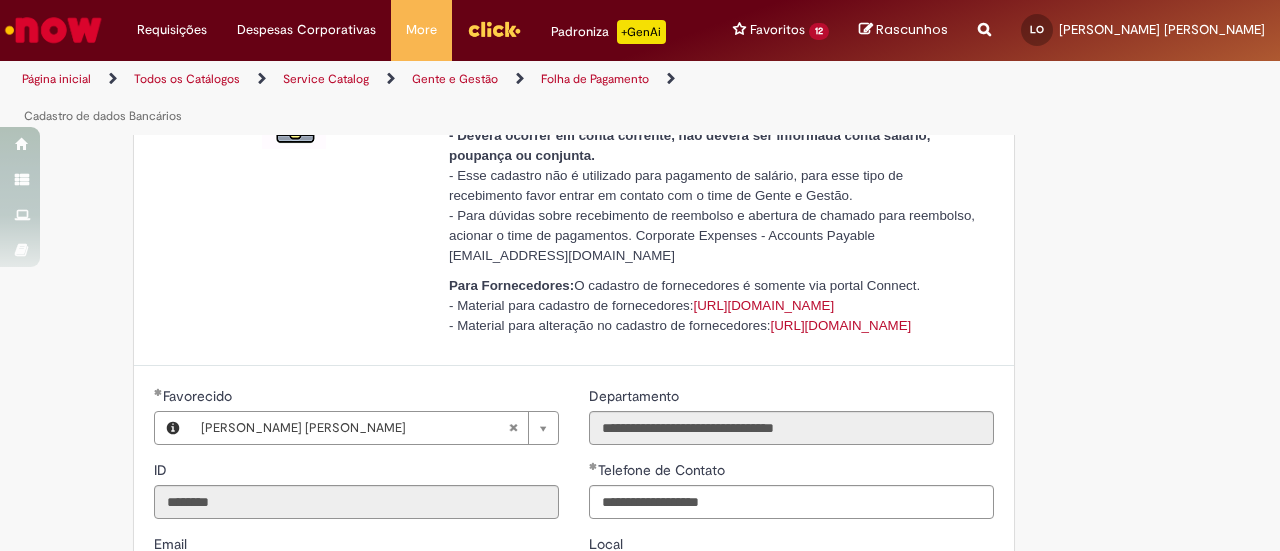 click on "Adicionar a Favoritos
Cadastro de dados Bancários
Oferta destinada para cadastro de dados bancários de funcionários. Esta oferta não modifica dados de fornecedores e não resolve dúvidas sobre pagamentos de reembolsos.
Para Funcionários (Reembolso):     - O cadastro de dados bancários no SAP é somente para recebimento de Reembolso via Portal NOW.      - Deverá ocorrer em conta corrente, não deverá ser informada conta salário, poupança ou conjunta.     - Esse cadastro não é utilizado para pagamento de salário, para esse tipo de recebimento favor entrar em contato com o time de Gente e Gestão.     - Para dúvidas sobre recebimento de reembolso e abertura de chamado para reembolso, acionar o time de pagamentos. Corporate Expenses - Accounts Payable opcoex@ambev.com.br
Para Fornecedores:" at bounding box center [640, 675] 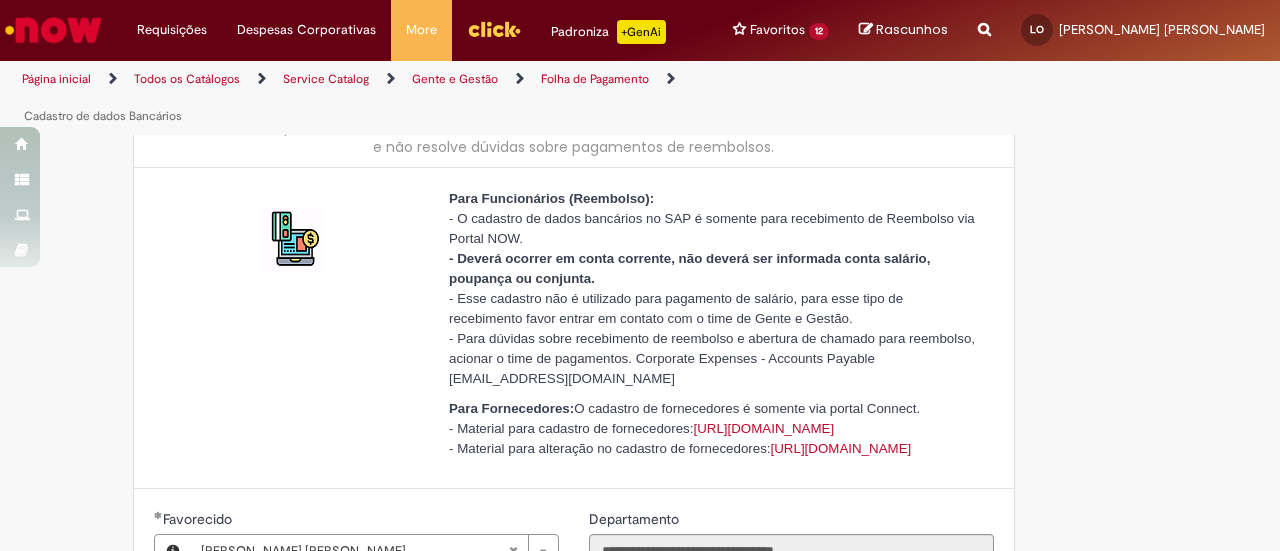scroll, scrollTop: 120, scrollLeft: 0, axis: vertical 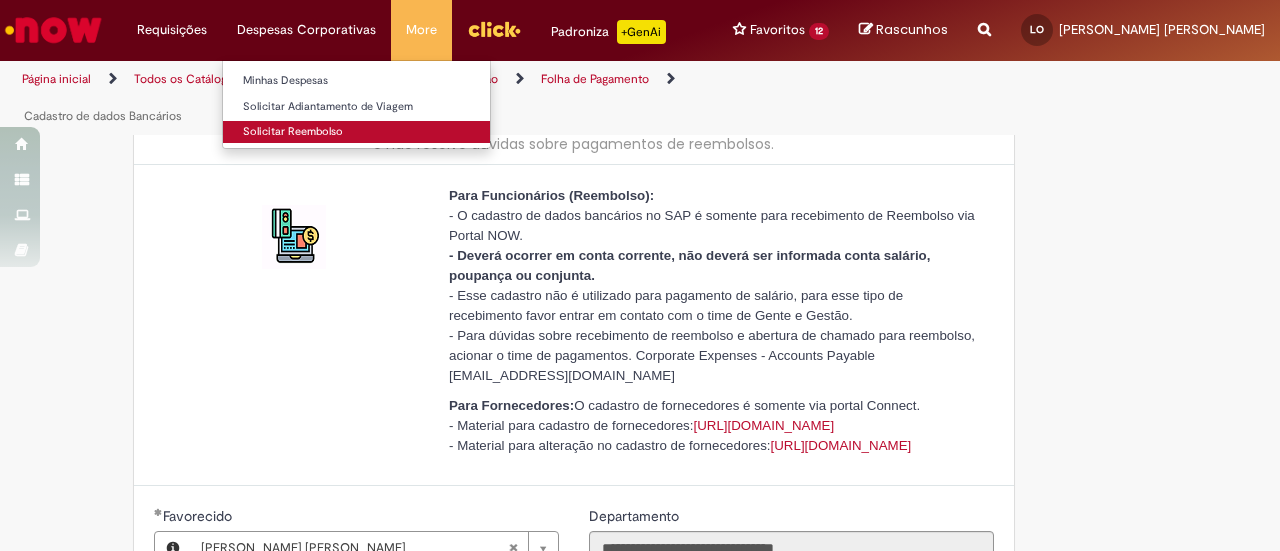 click on "Solicitar Reembolso" at bounding box center [356, 132] 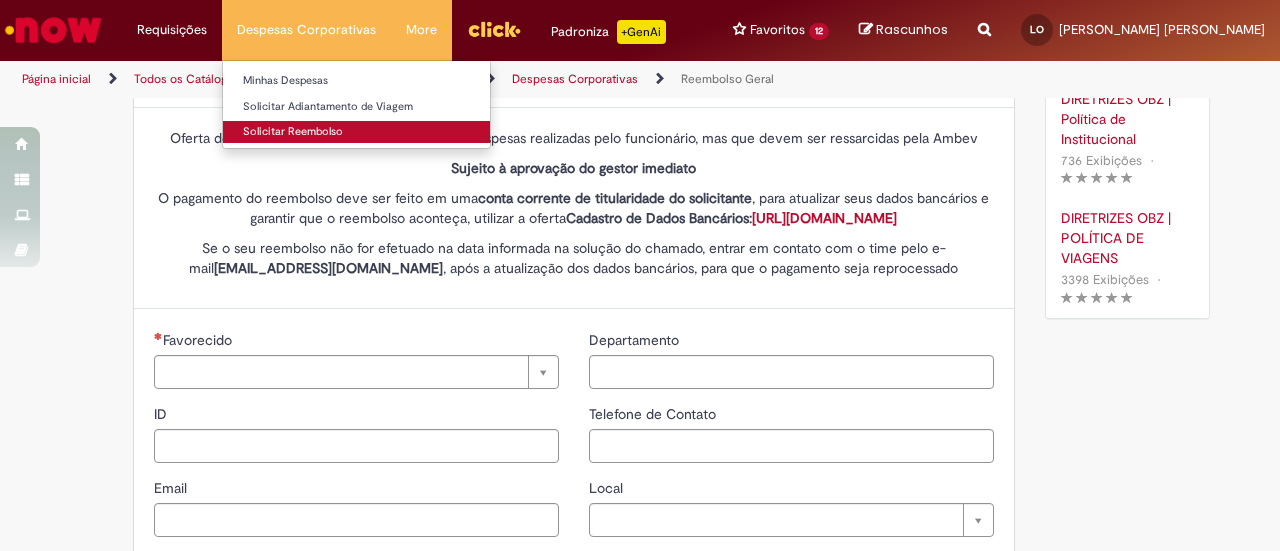 type on "********" 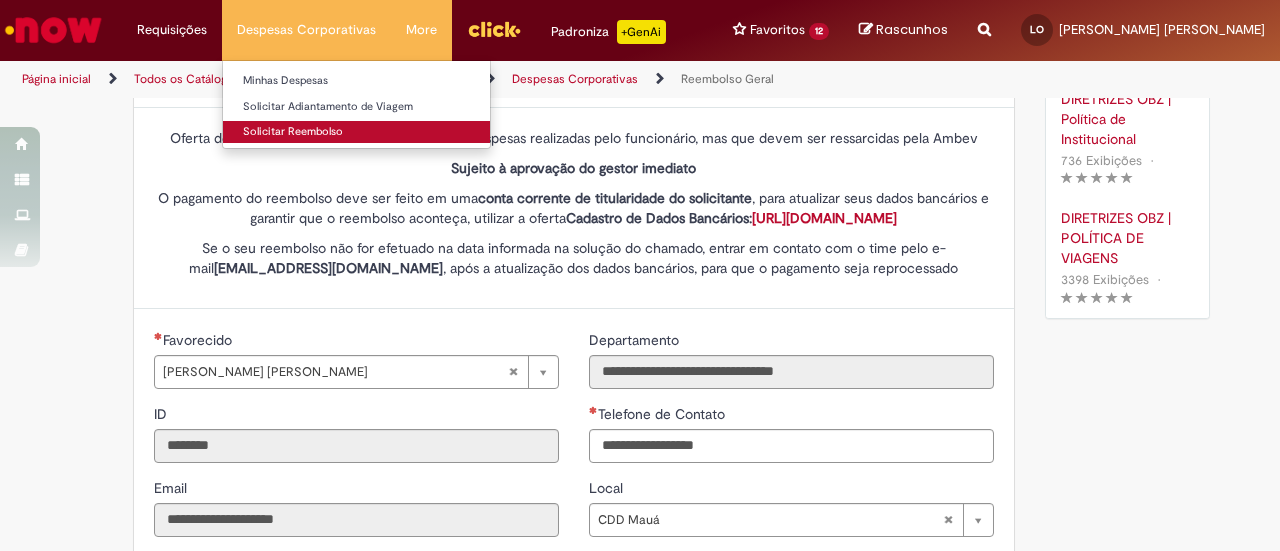 type on "**********" 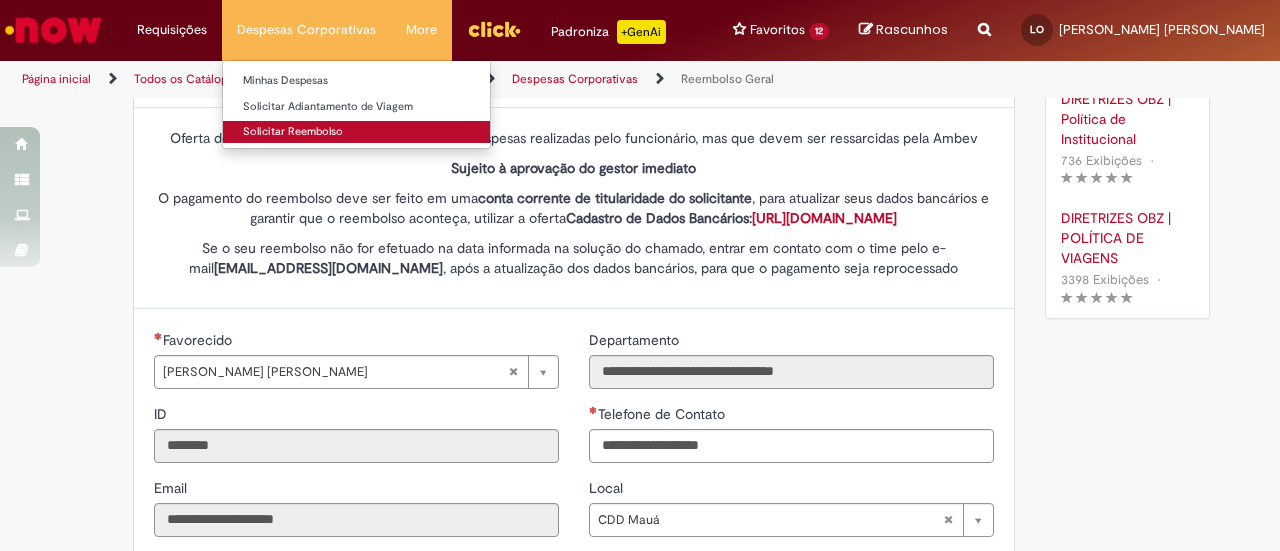 scroll, scrollTop: 0, scrollLeft: 0, axis: both 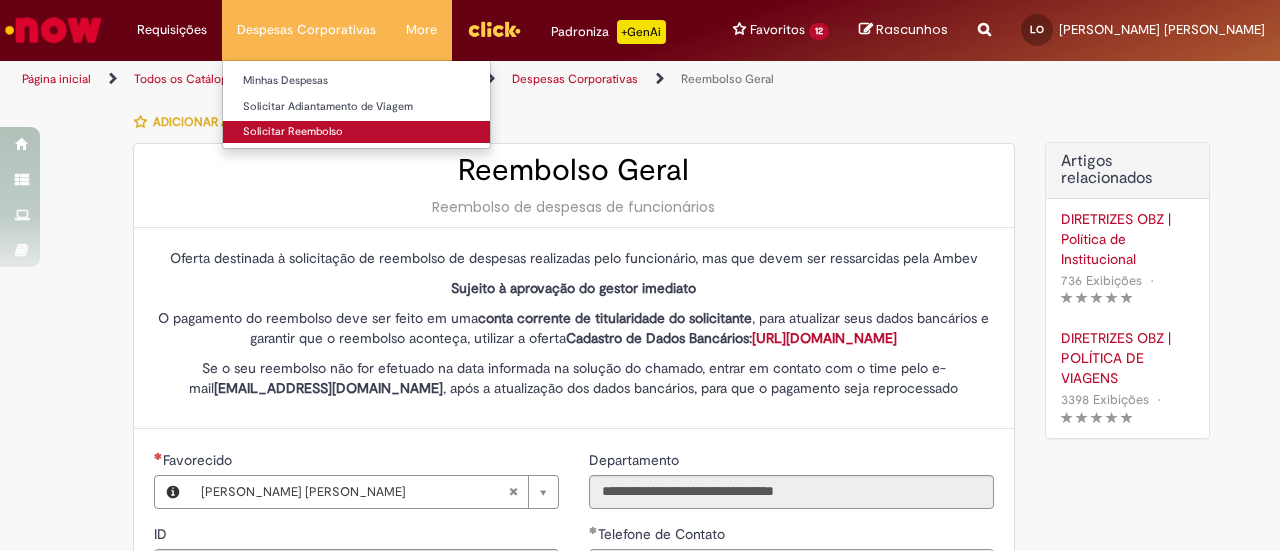 type on "**********" 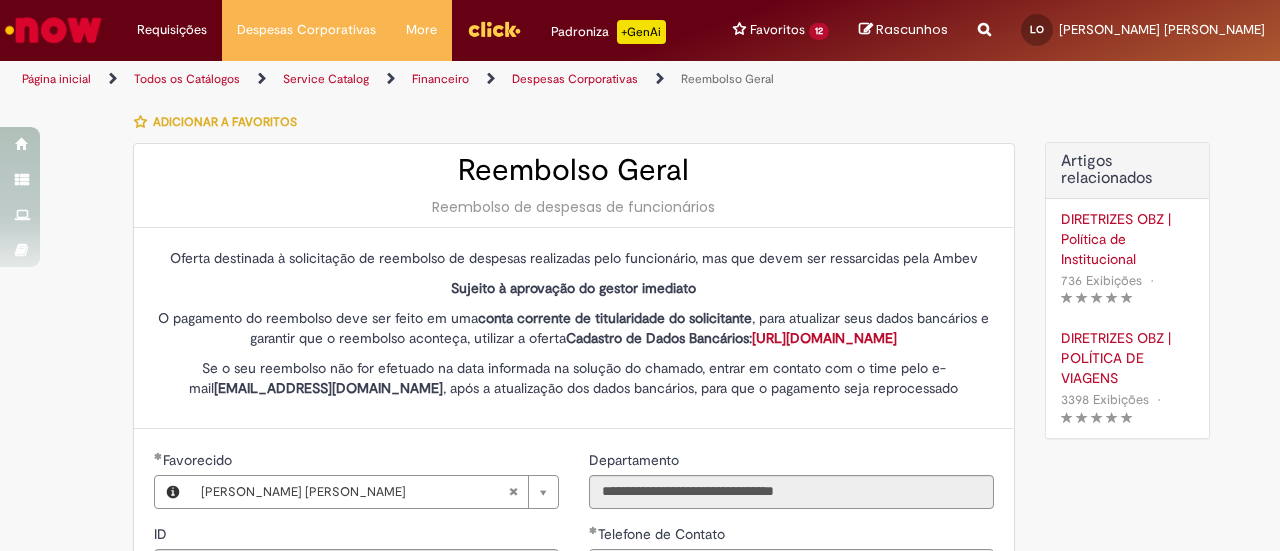 click on "Oferta destinada à solicitação de reembolso de despesas realizadas pelo funcionário, mas que devem ser ressarcidas pela Ambev" at bounding box center (574, 258) 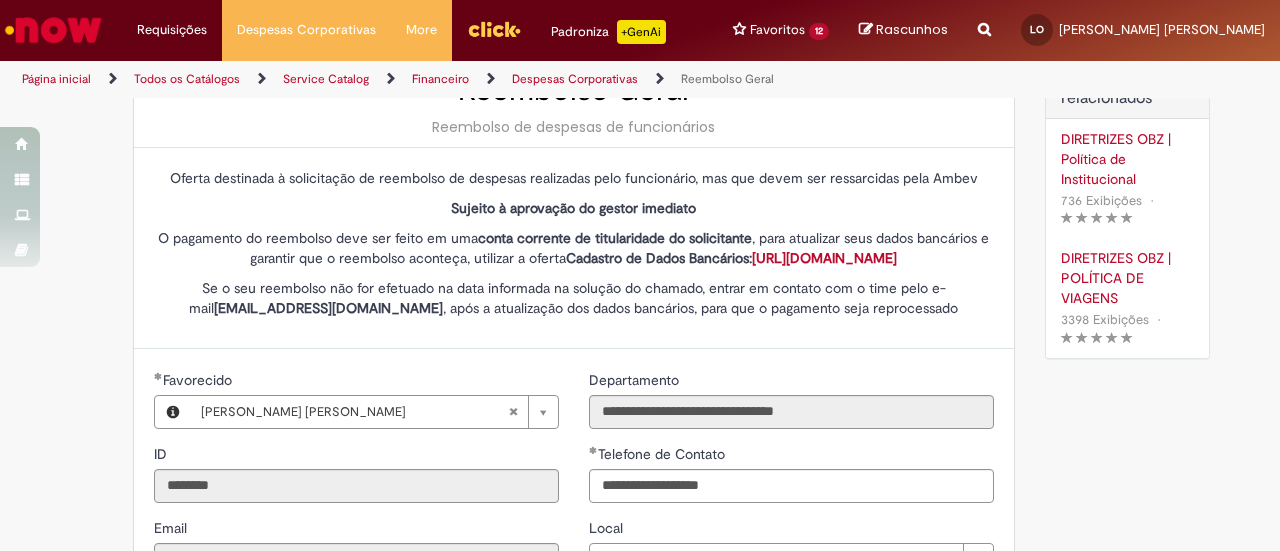 scroll, scrollTop: 120, scrollLeft: 0, axis: vertical 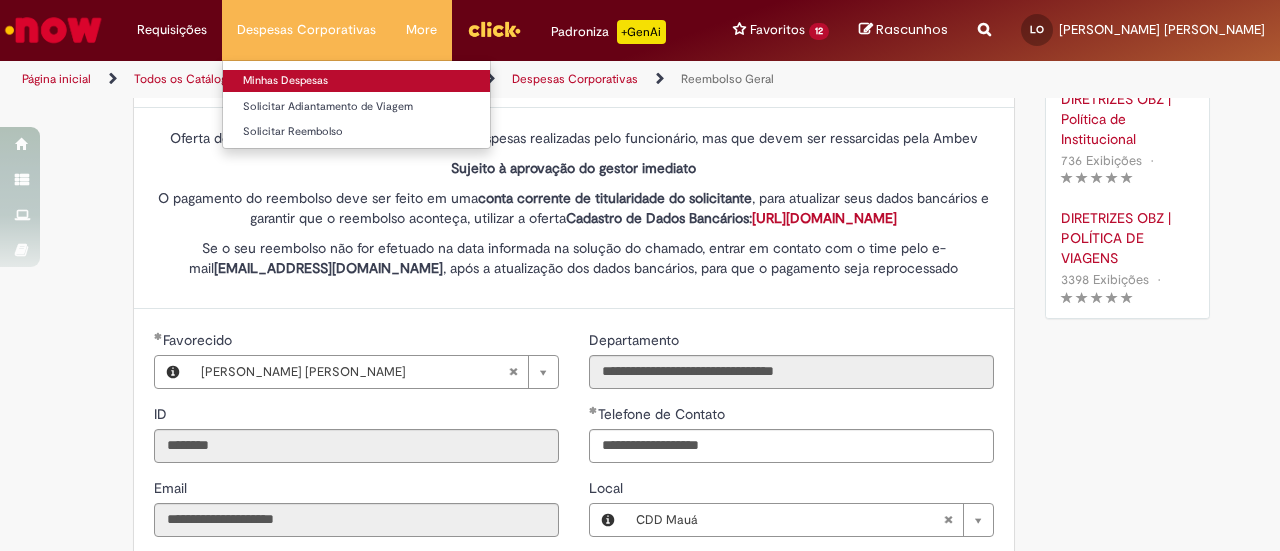 click on "Minhas Despesas" at bounding box center [356, 81] 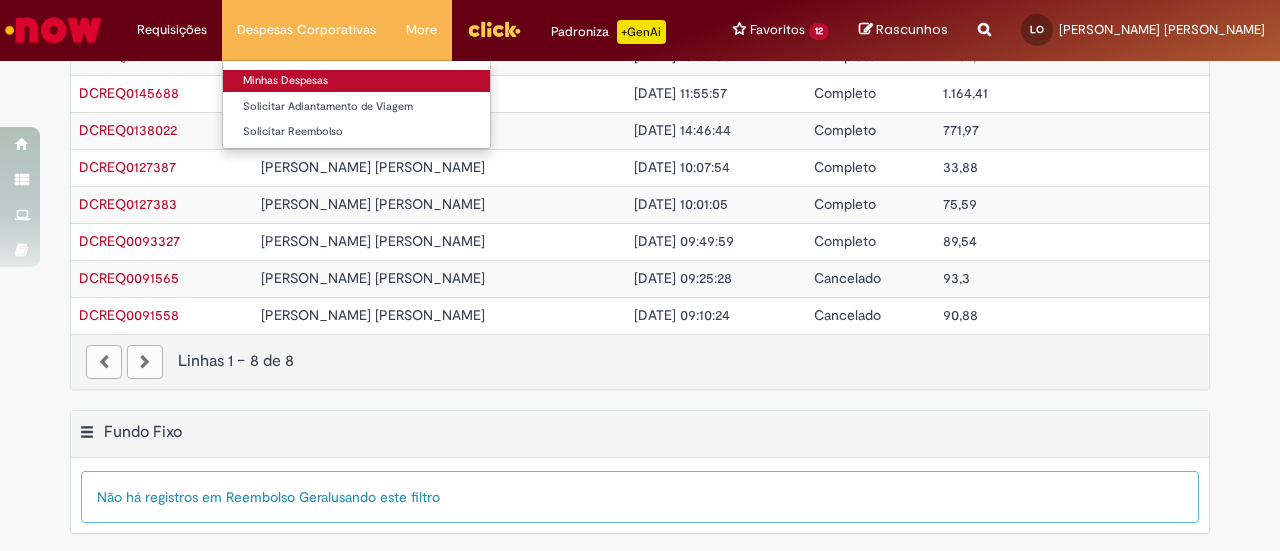 scroll, scrollTop: 0, scrollLeft: 0, axis: both 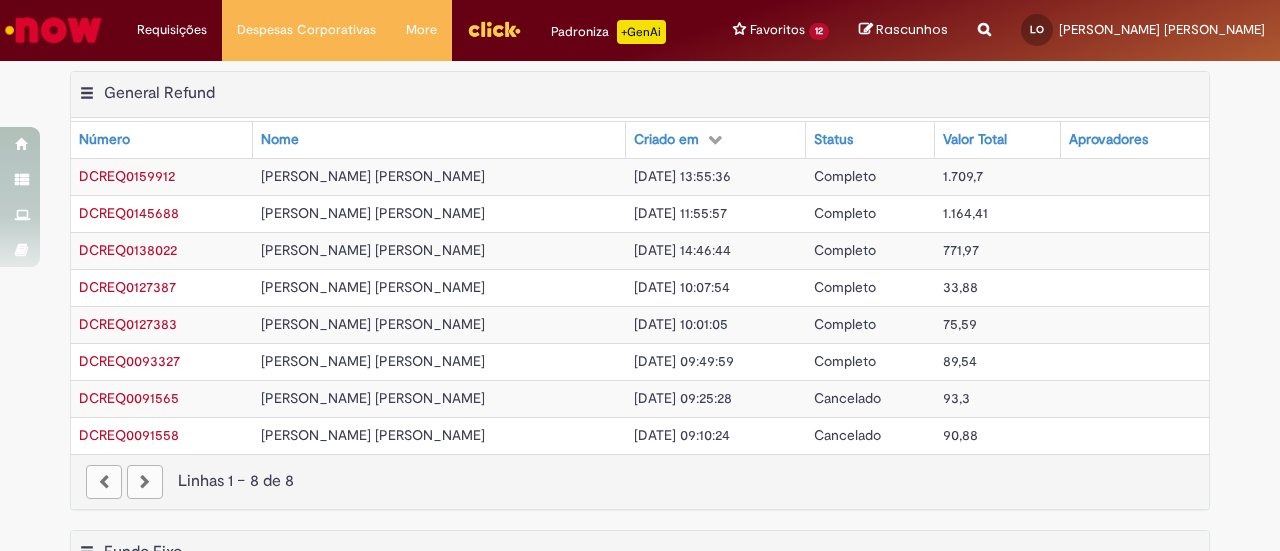 click on "[PERSON_NAME] [PERSON_NAME]" at bounding box center (373, 176) 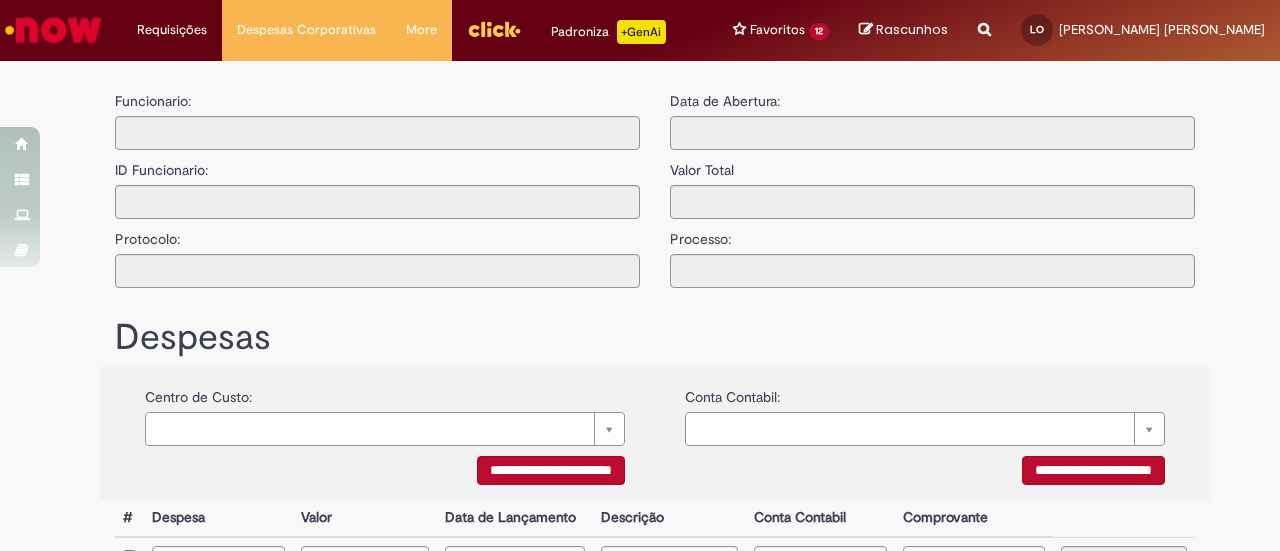 type on "**********" 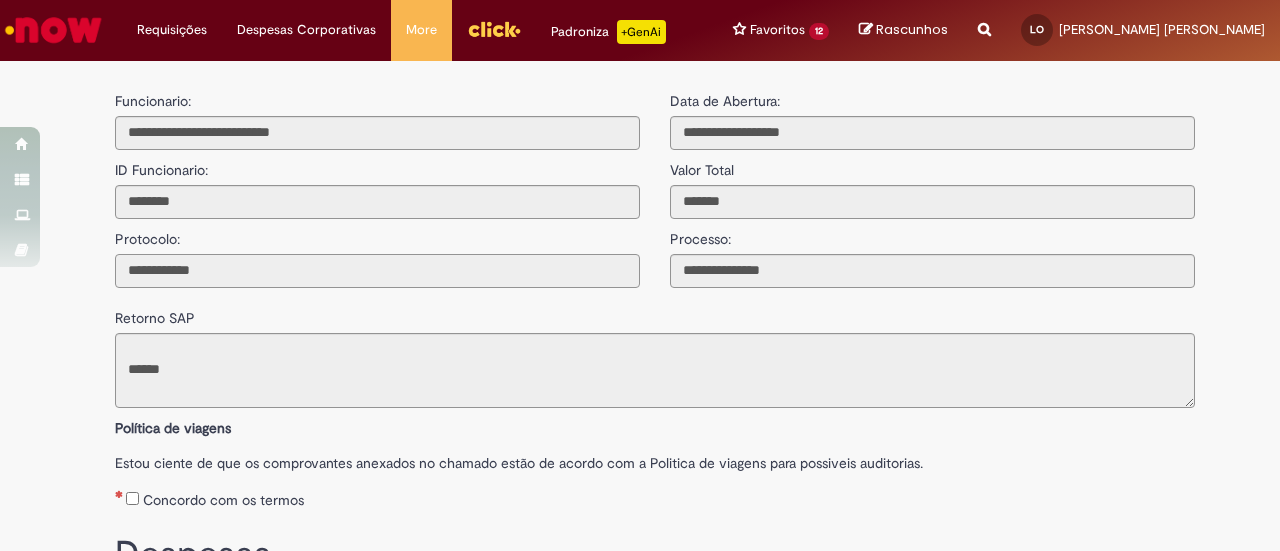 click at bounding box center (377, 271) 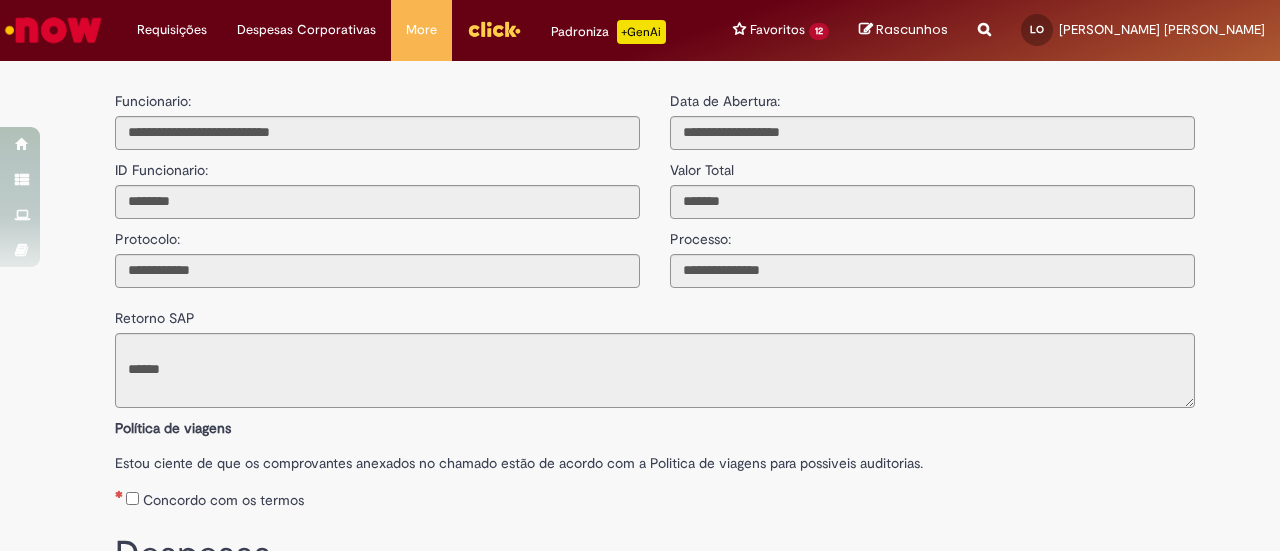 click on "**********" at bounding box center (655, 348) 